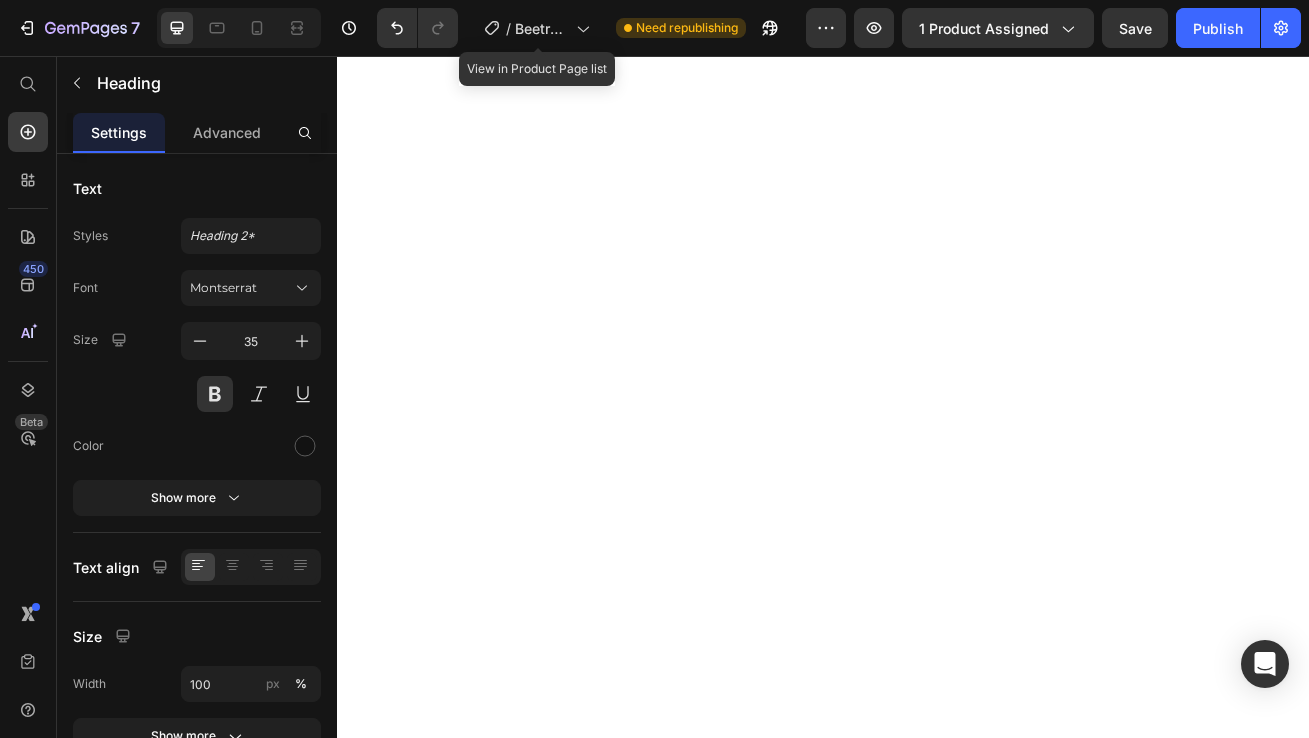 scroll, scrollTop: 0, scrollLeft: 0, axis: both 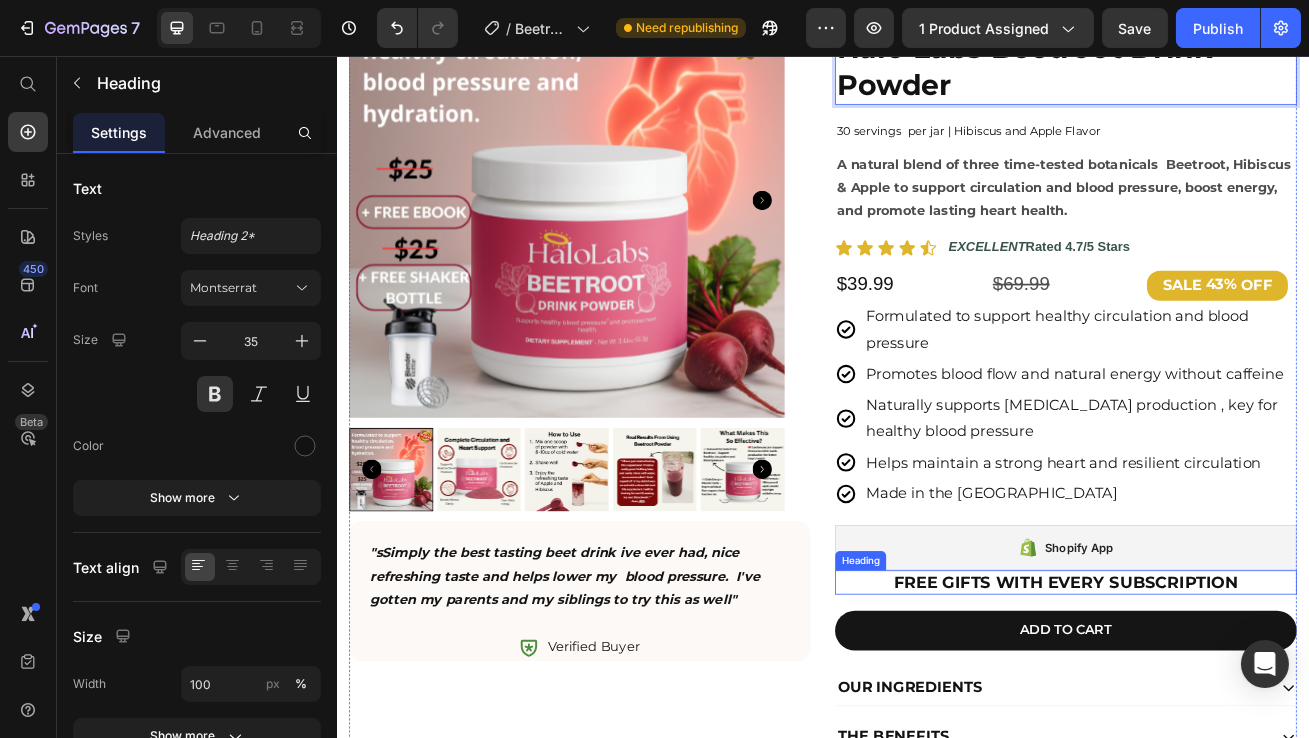 click on "Shopify App" at bounding box center [1236, 663] 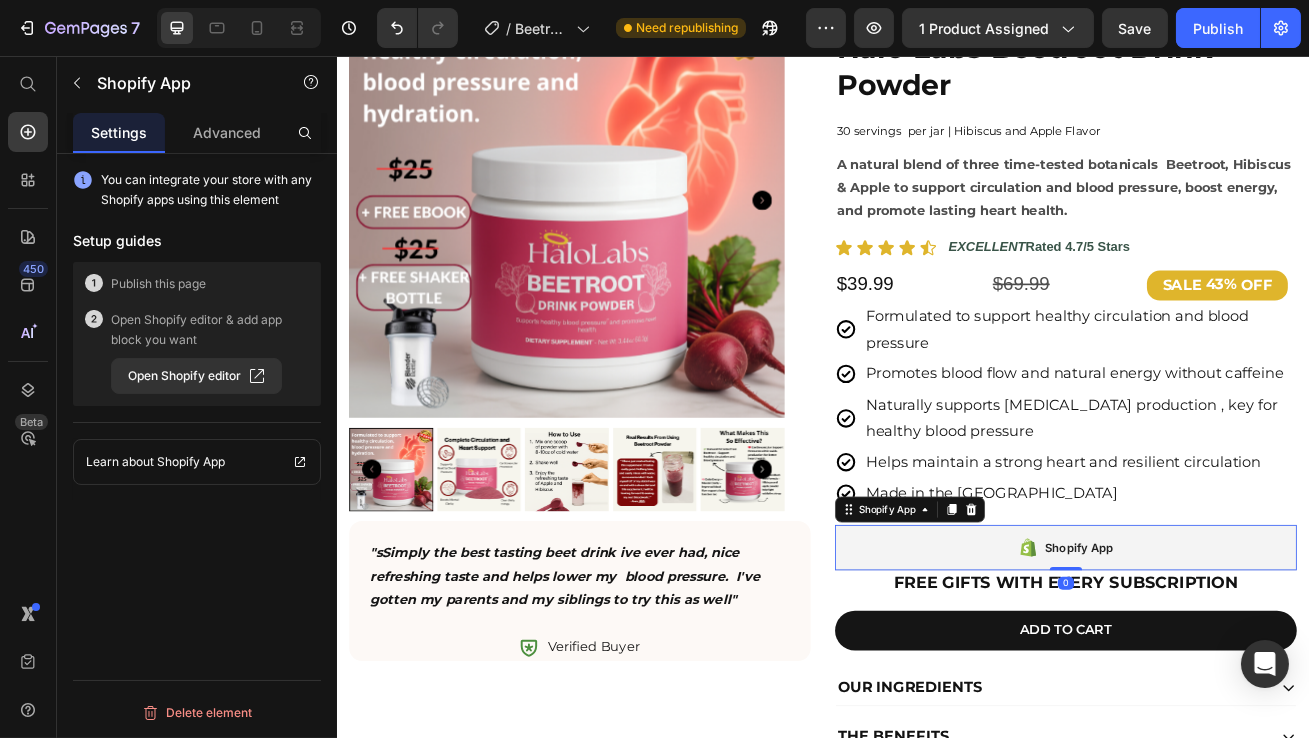 click on "Shopify App" at bounding box center (1236, 663) 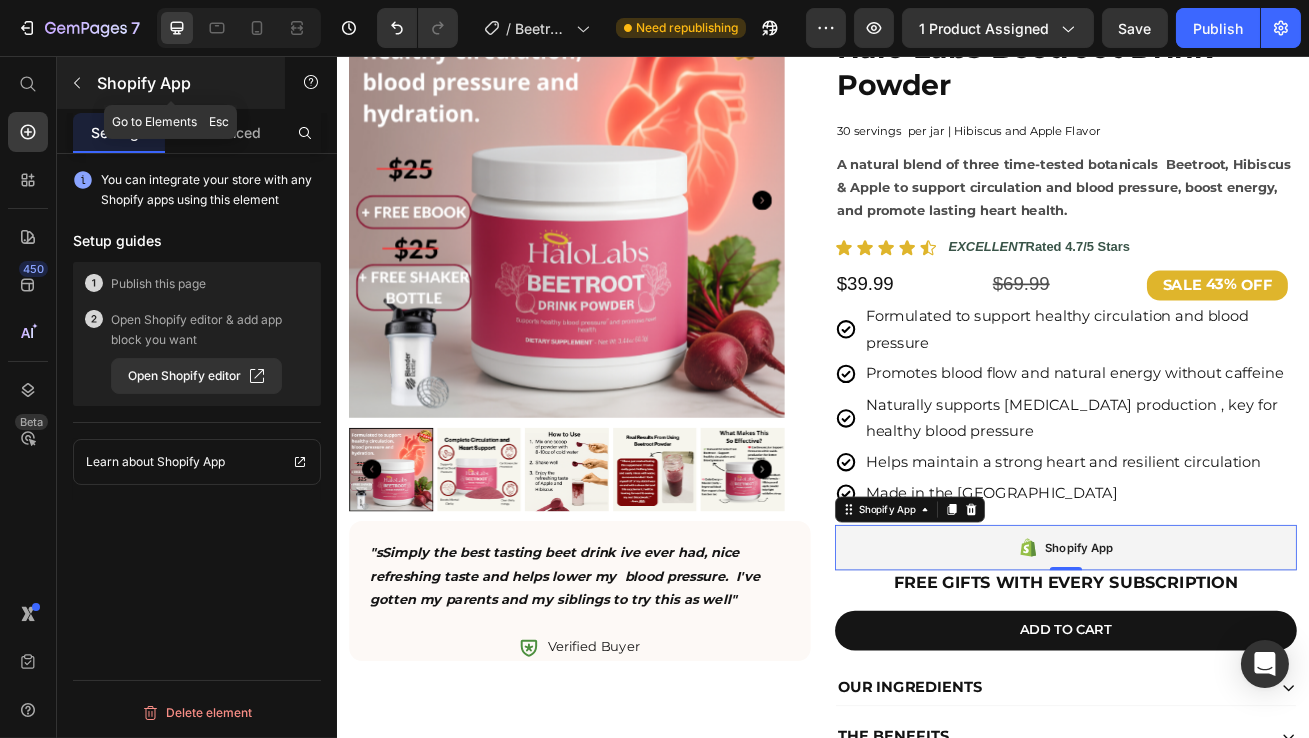 click 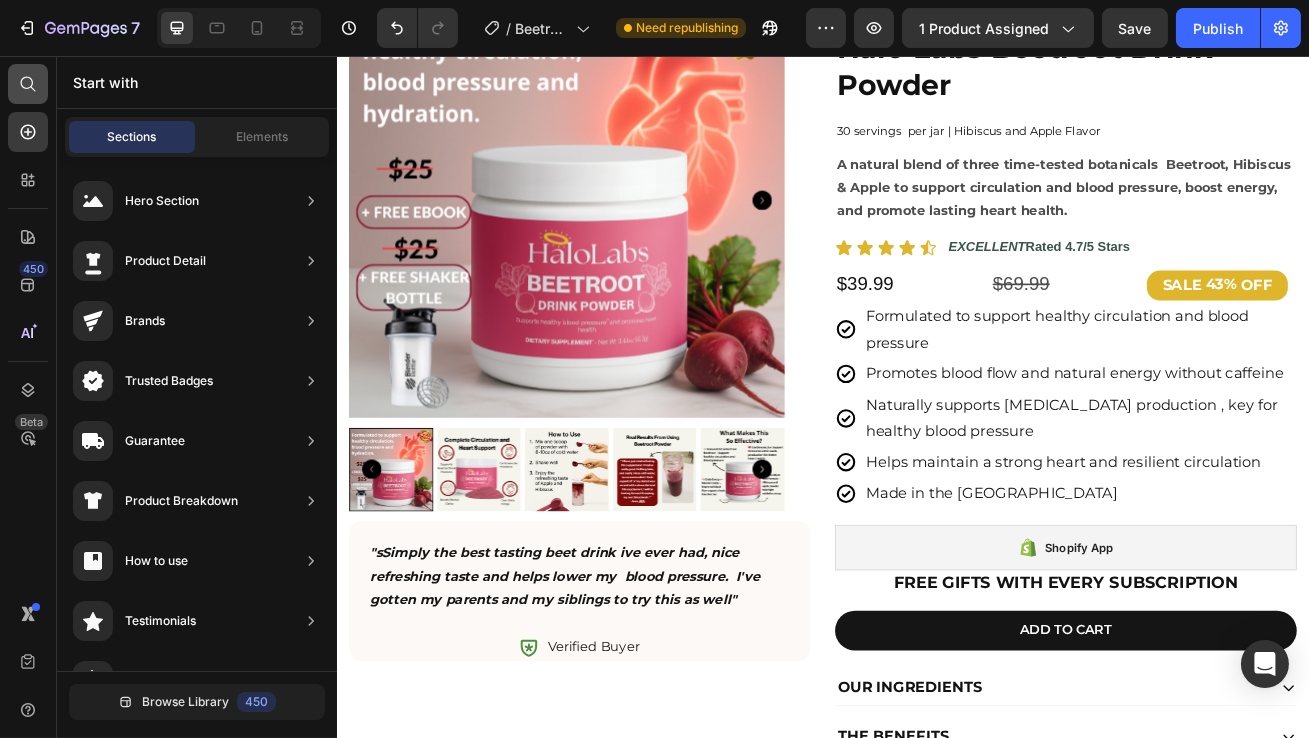 click 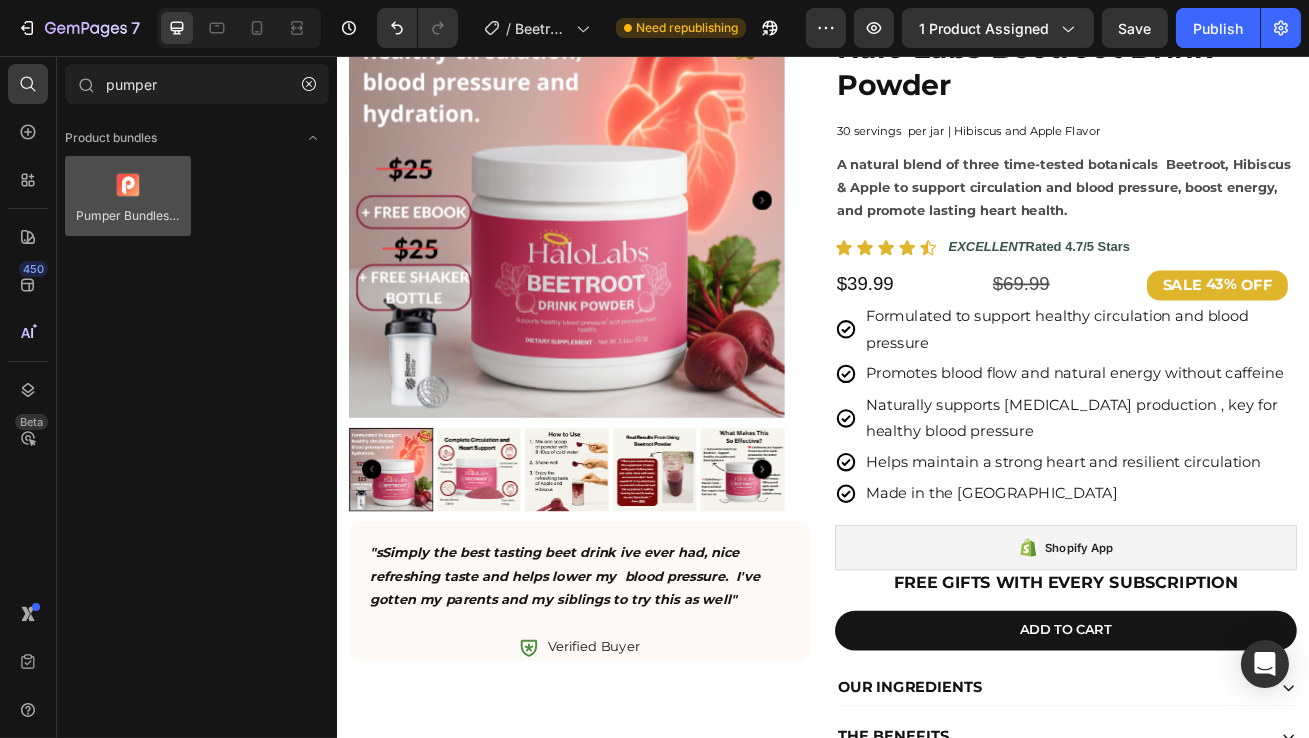 type on "pumper" 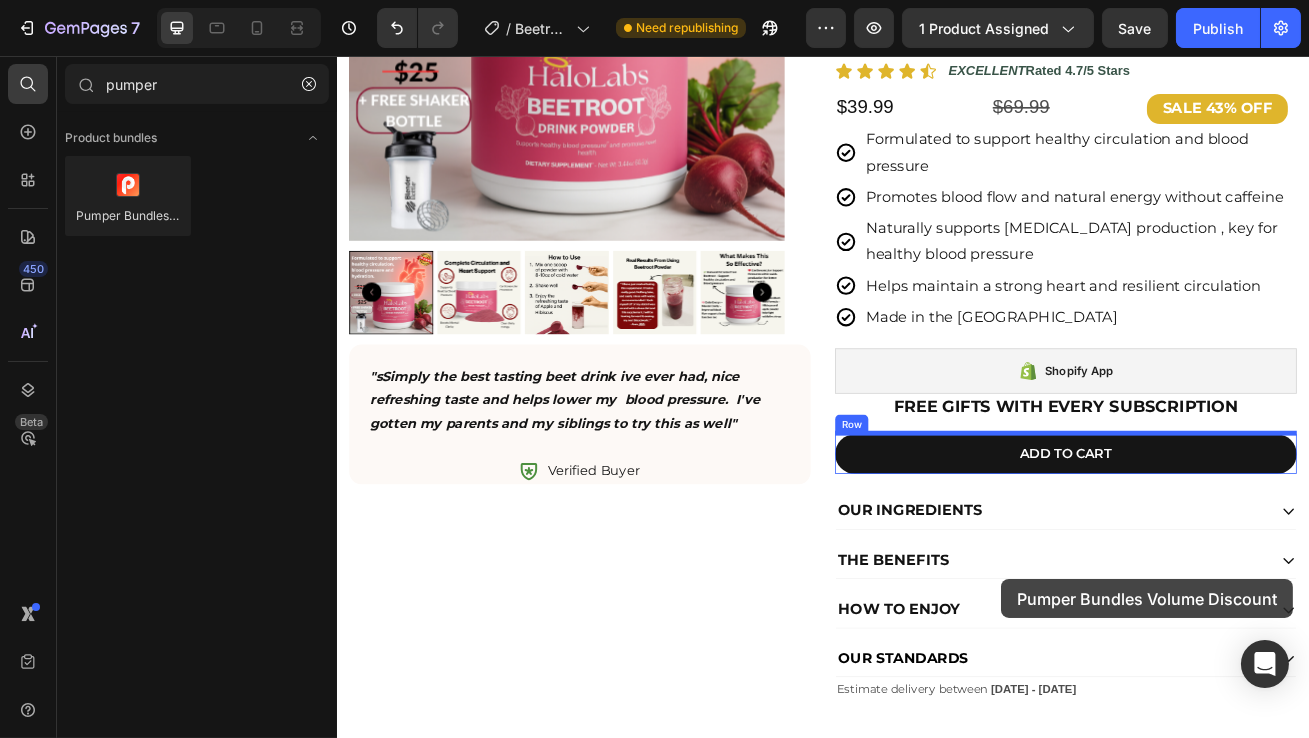 scroll, scrollTop: 441, scrollLeft: 0, axis: vertical 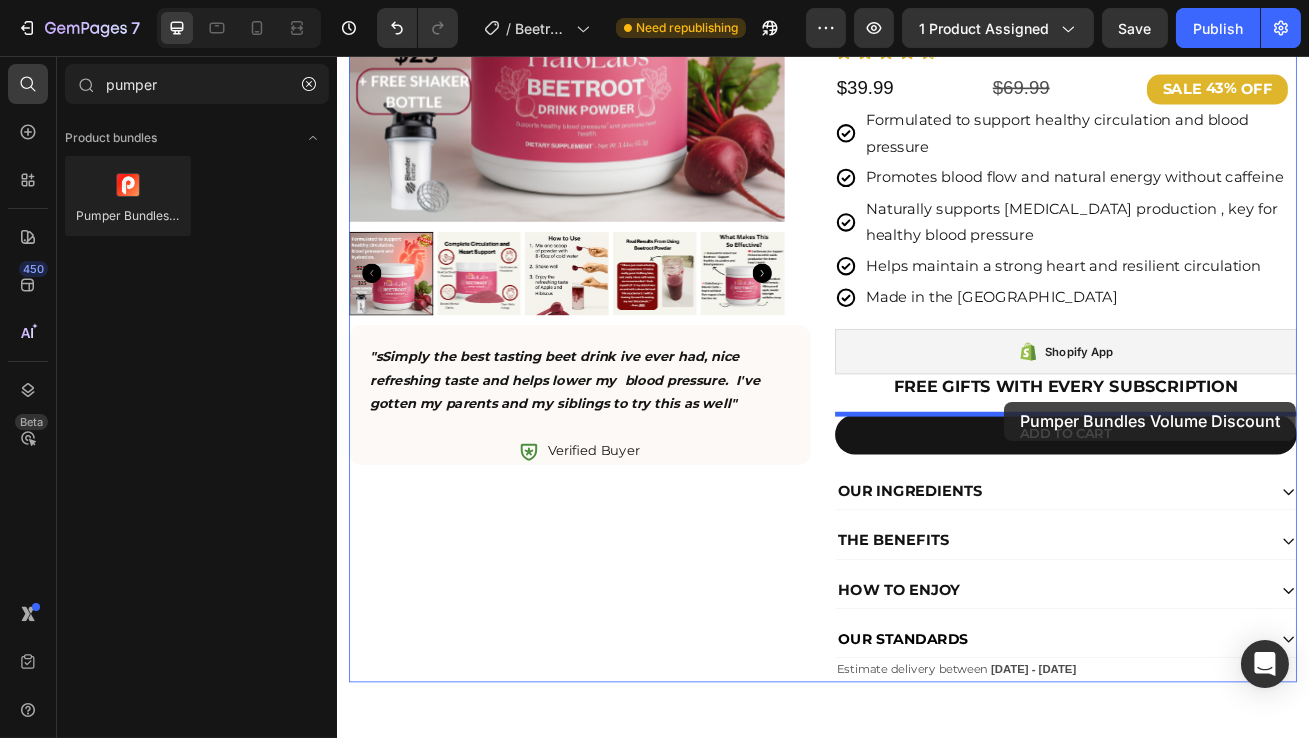 drag, startPoint x: 483, startPoint y: 258, endPoint x: 1160, endPoint y: 483, distance: 713.4101 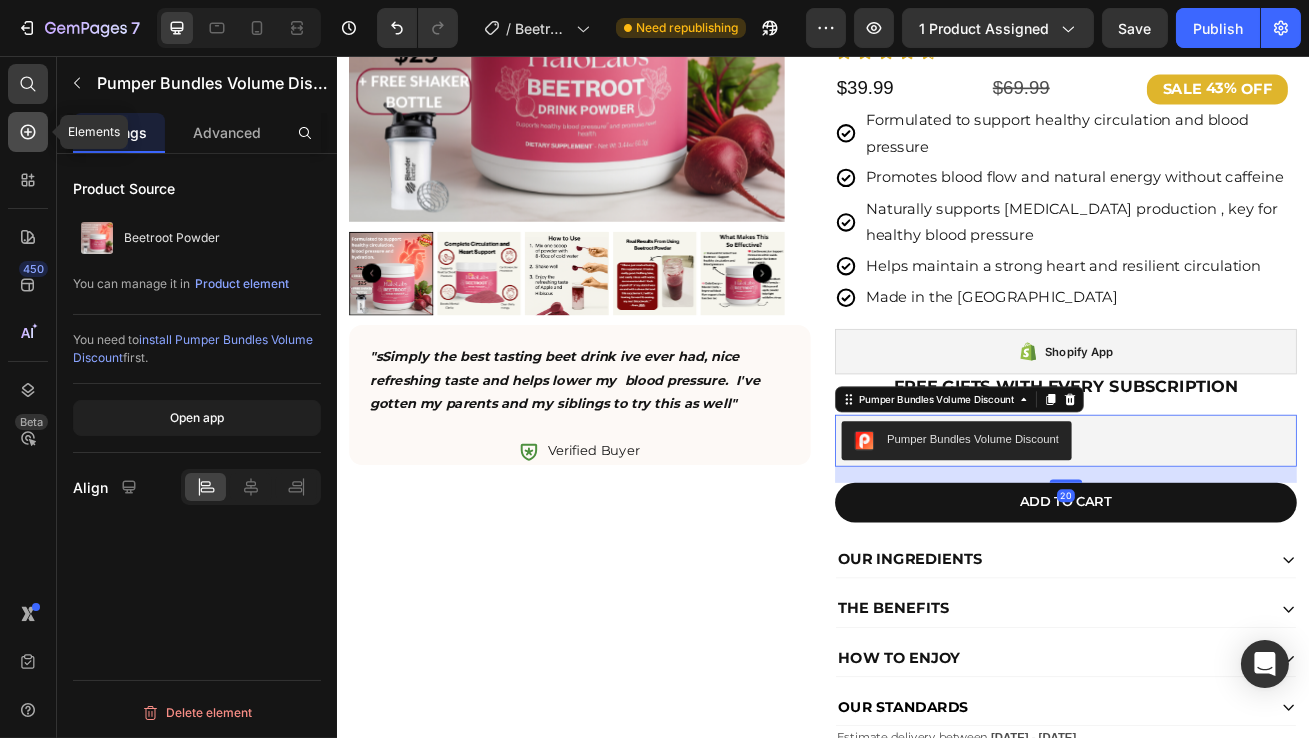 click 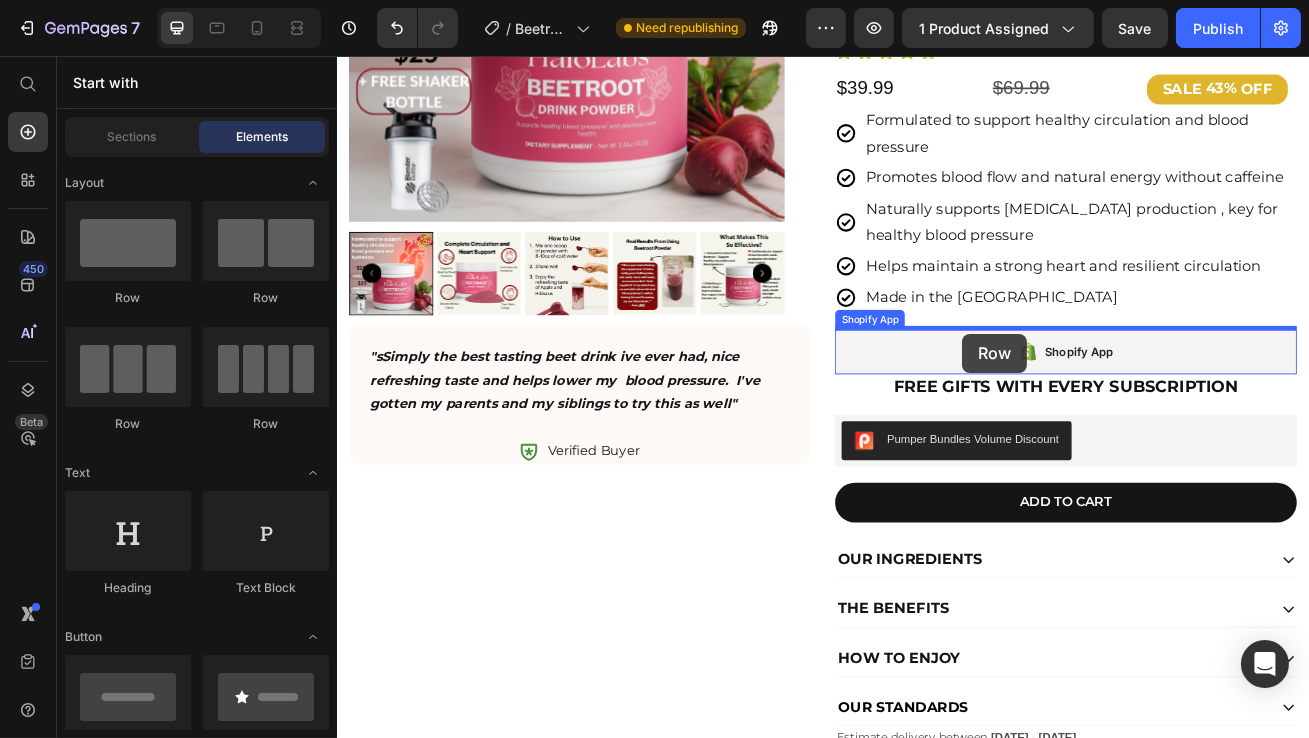 drag, startPoint x: 479, startPoint y: 313, endPoint x: 1108, endPoint y: 398, distance: 634.7173 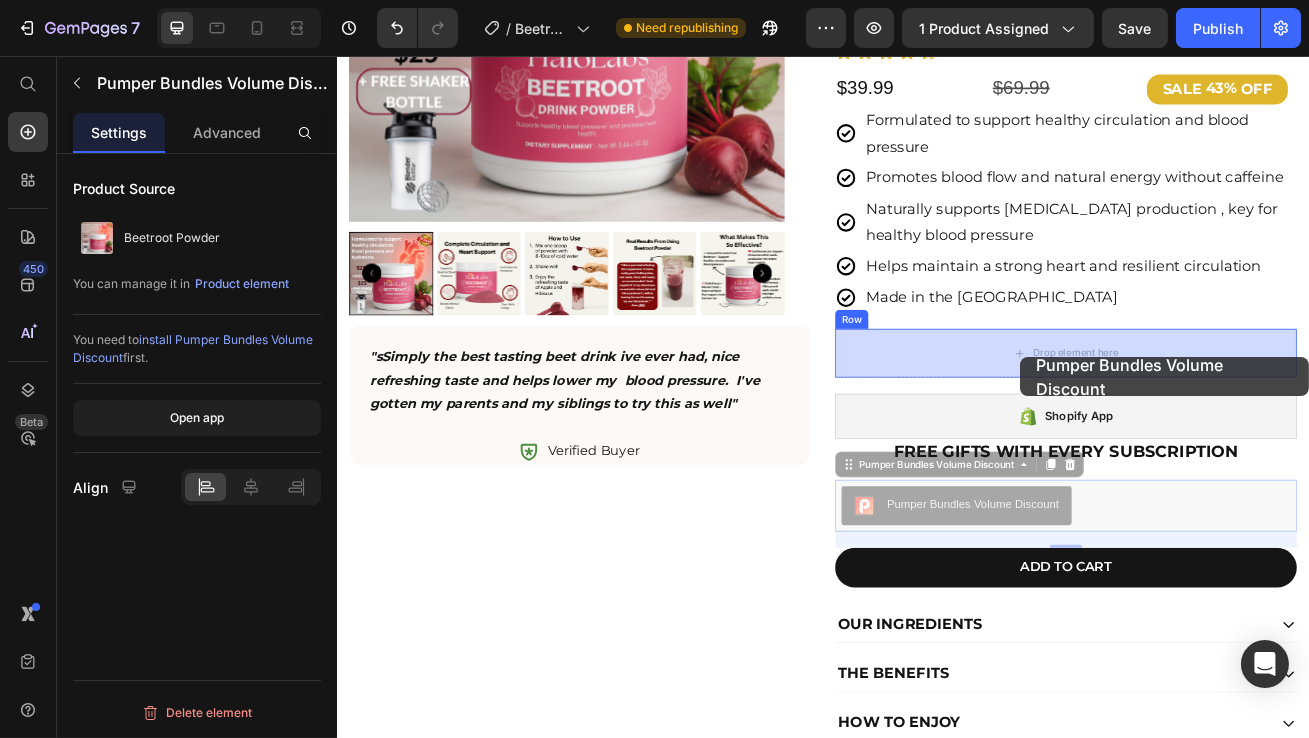 drag, startPoint x: 1155, startPoint y: 613, endPoint x: 1179, endPoint y: 428, distance: 186.55026 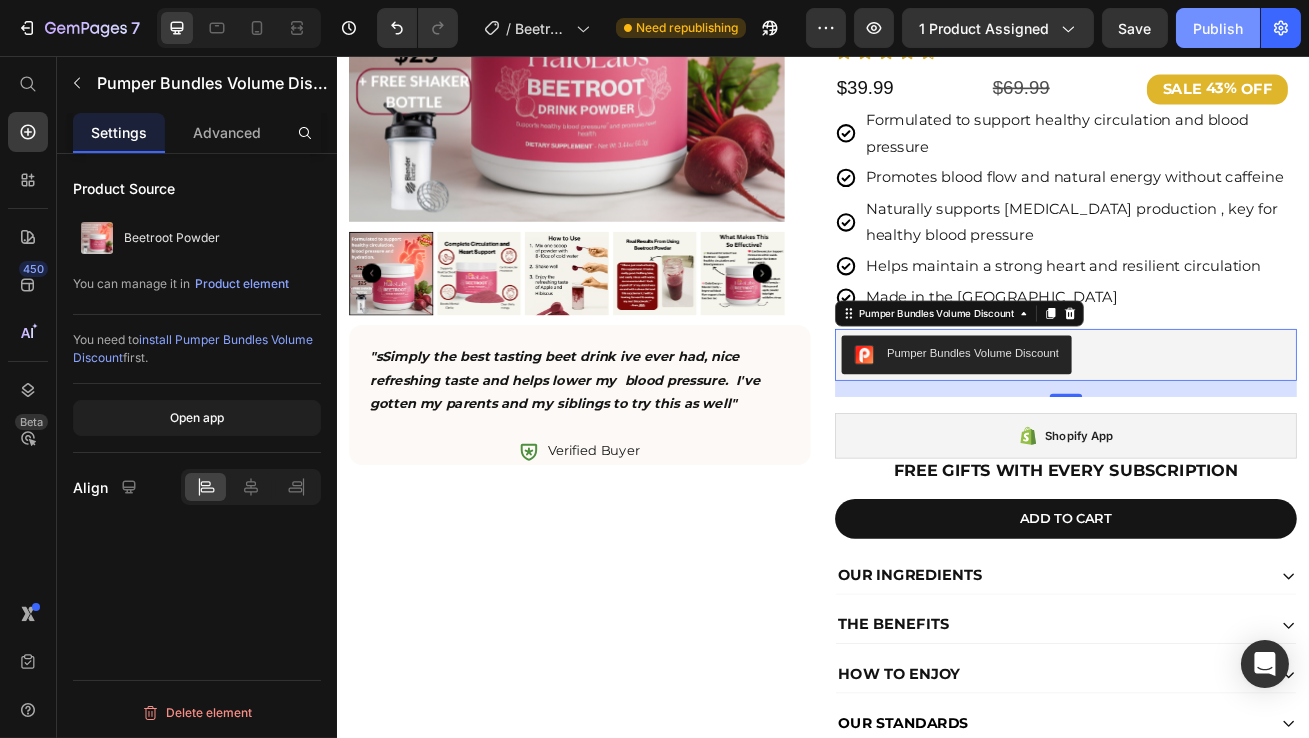 click on "Publish" 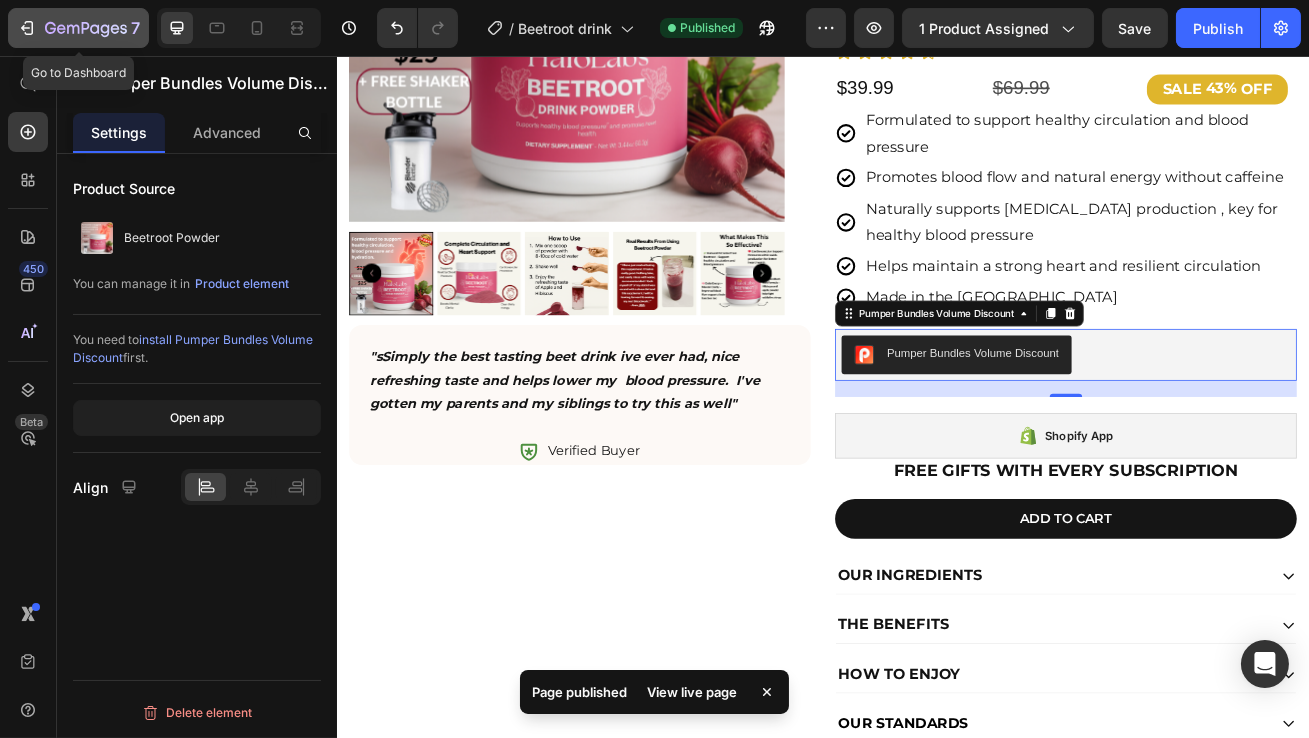 click 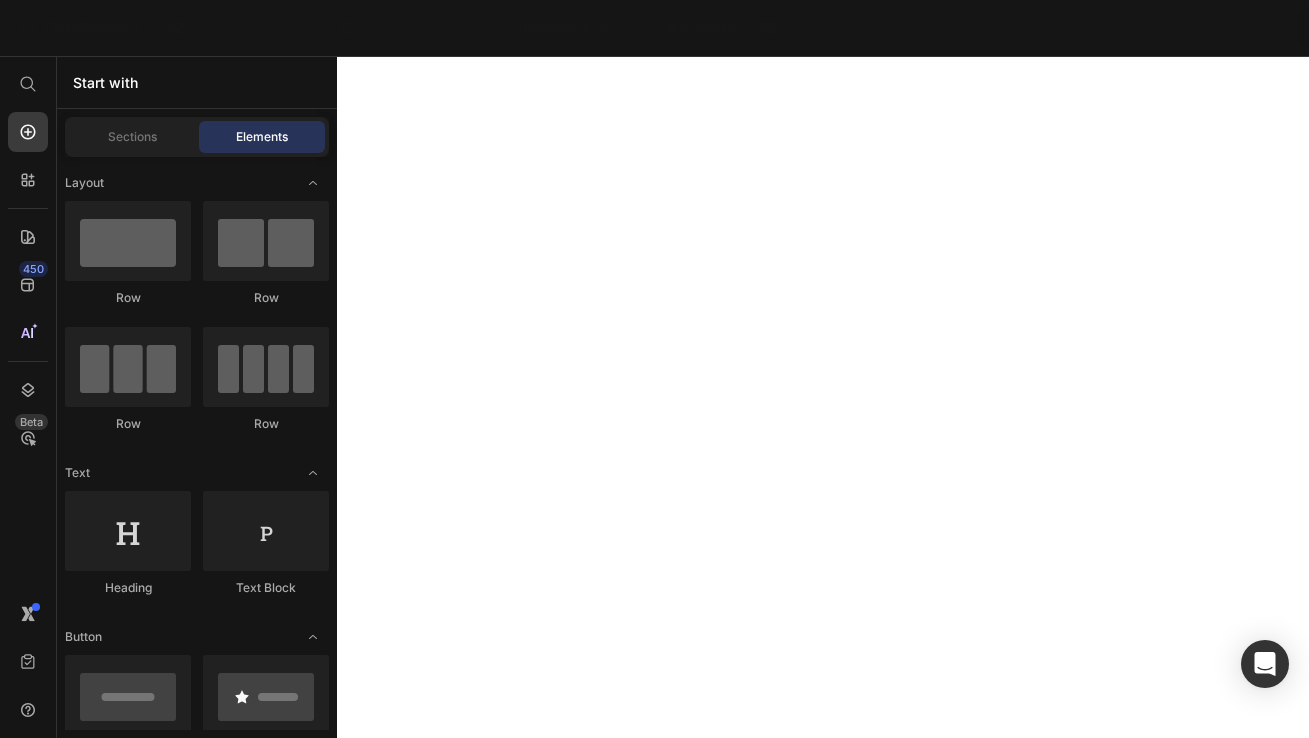 scroll, scrollTop: 0, scrollLeft: 0, axis: both 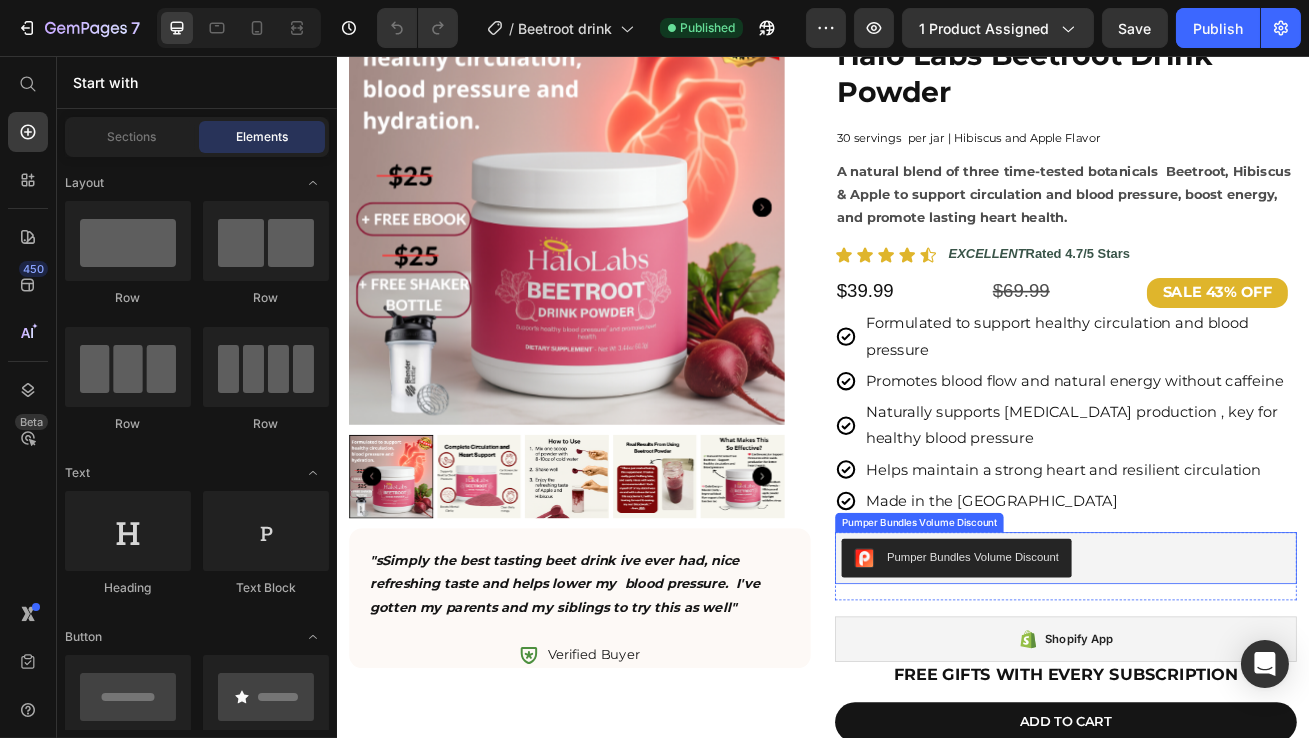 click on "Pumper Bundles Volume Discount" at bounding box center [1236, 676] 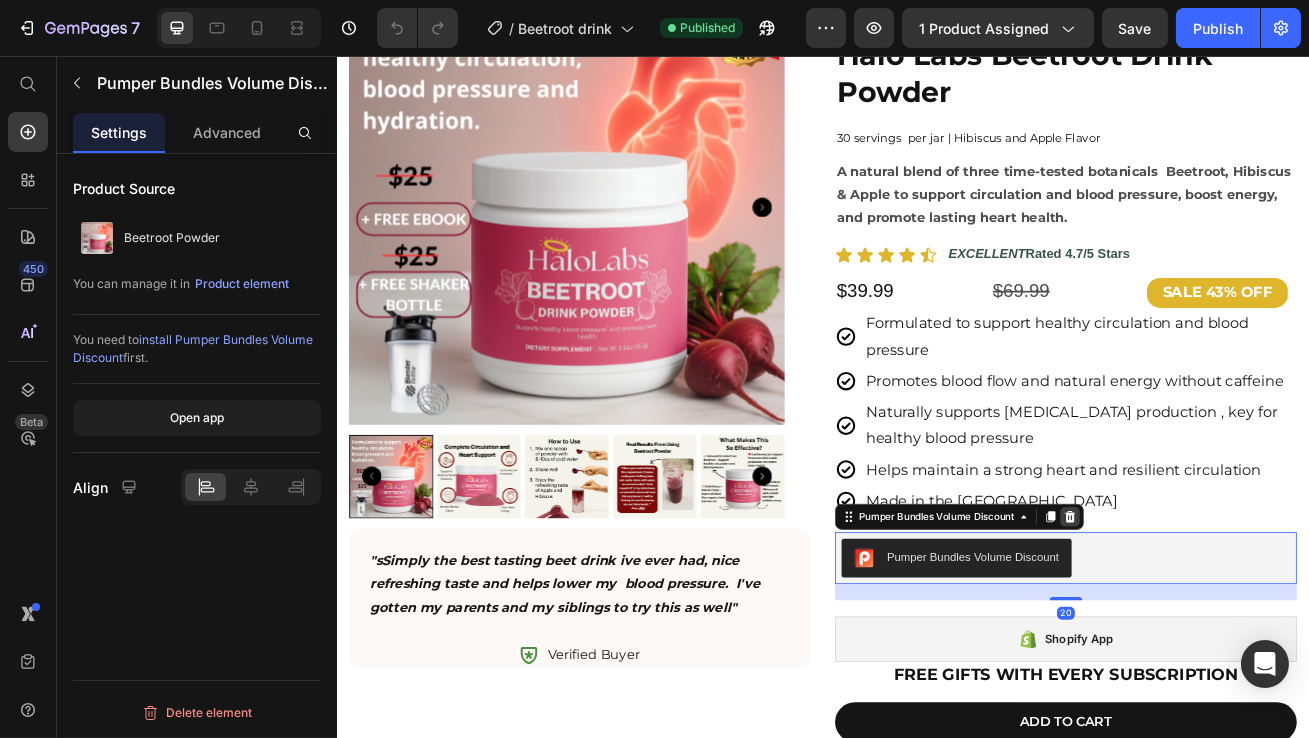 click 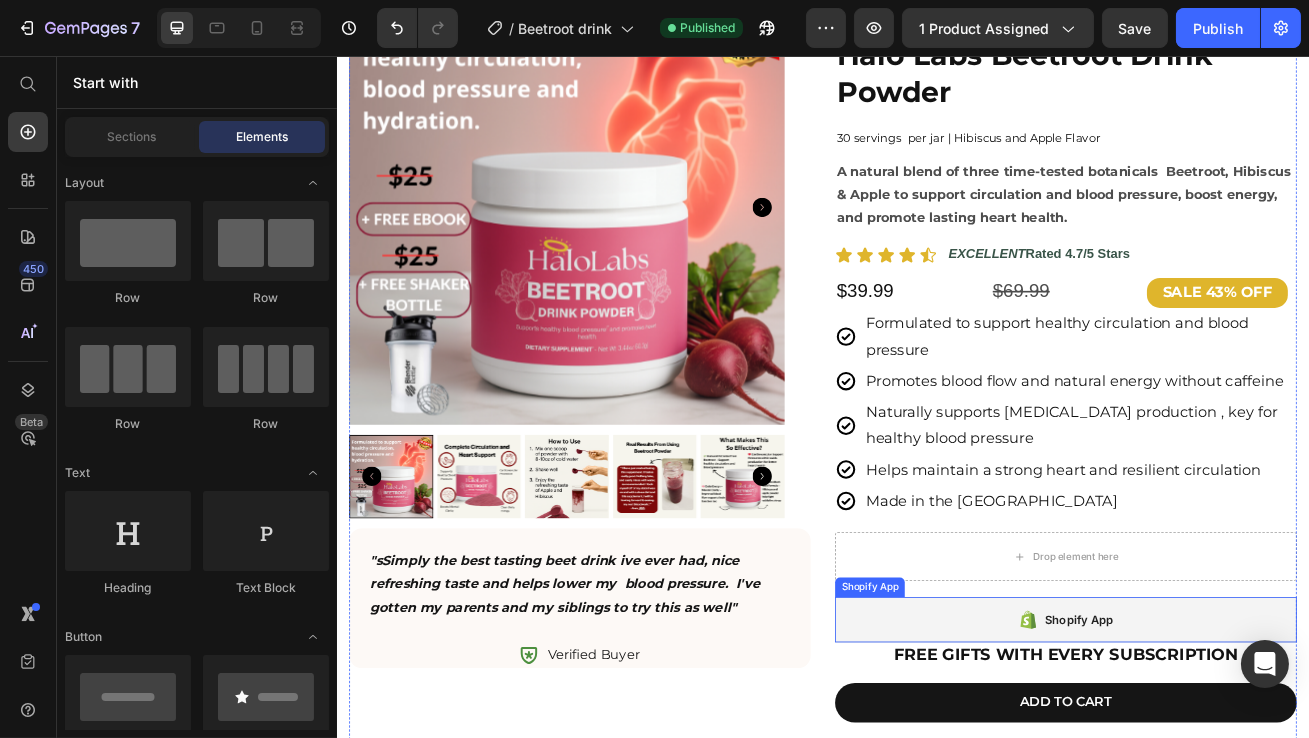 click on "Shopify App" at bounding box center (1236, 752) 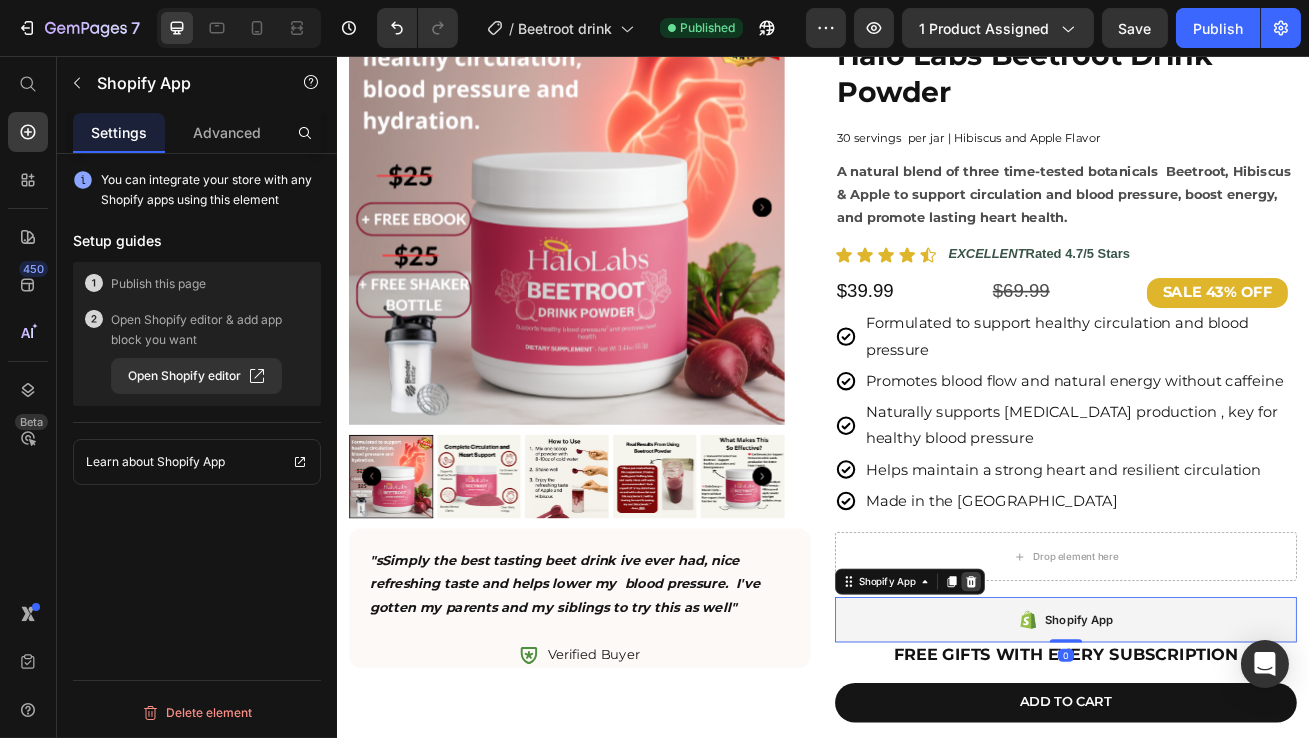 click 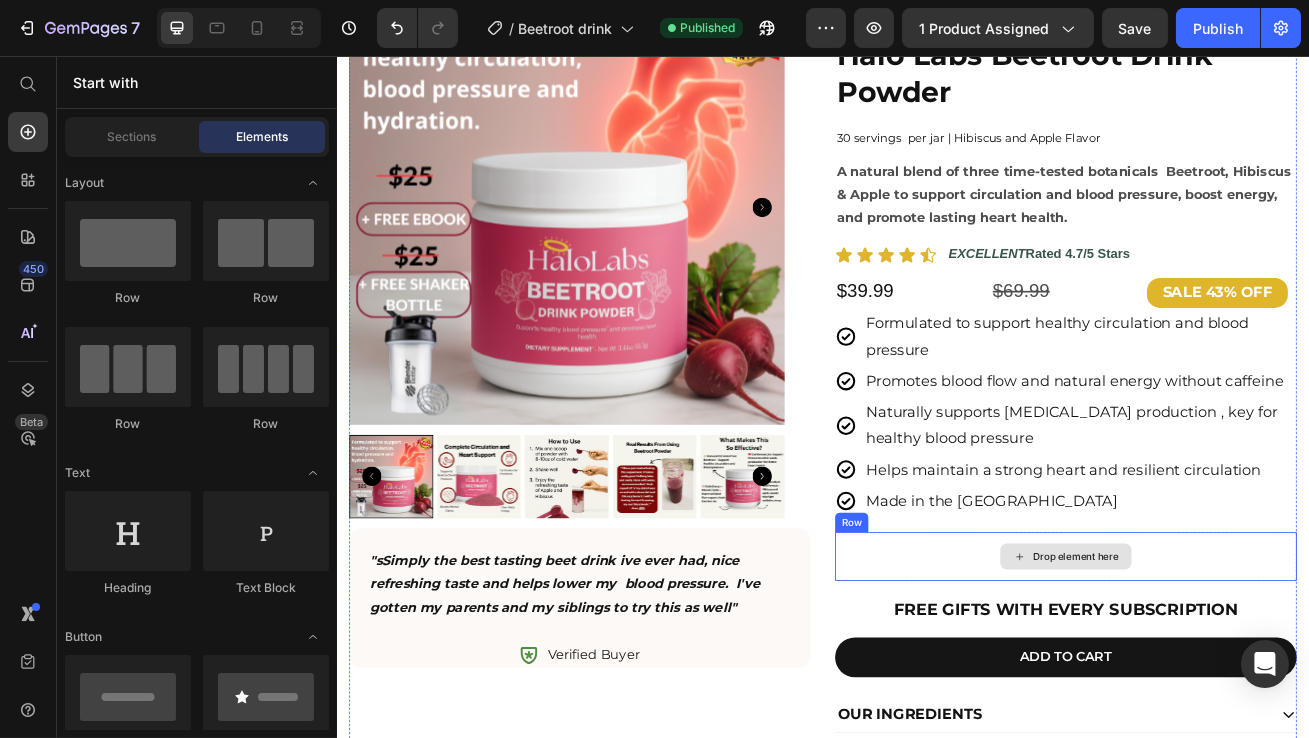 click on "Drop element here" at bounding box center [1236, 674] 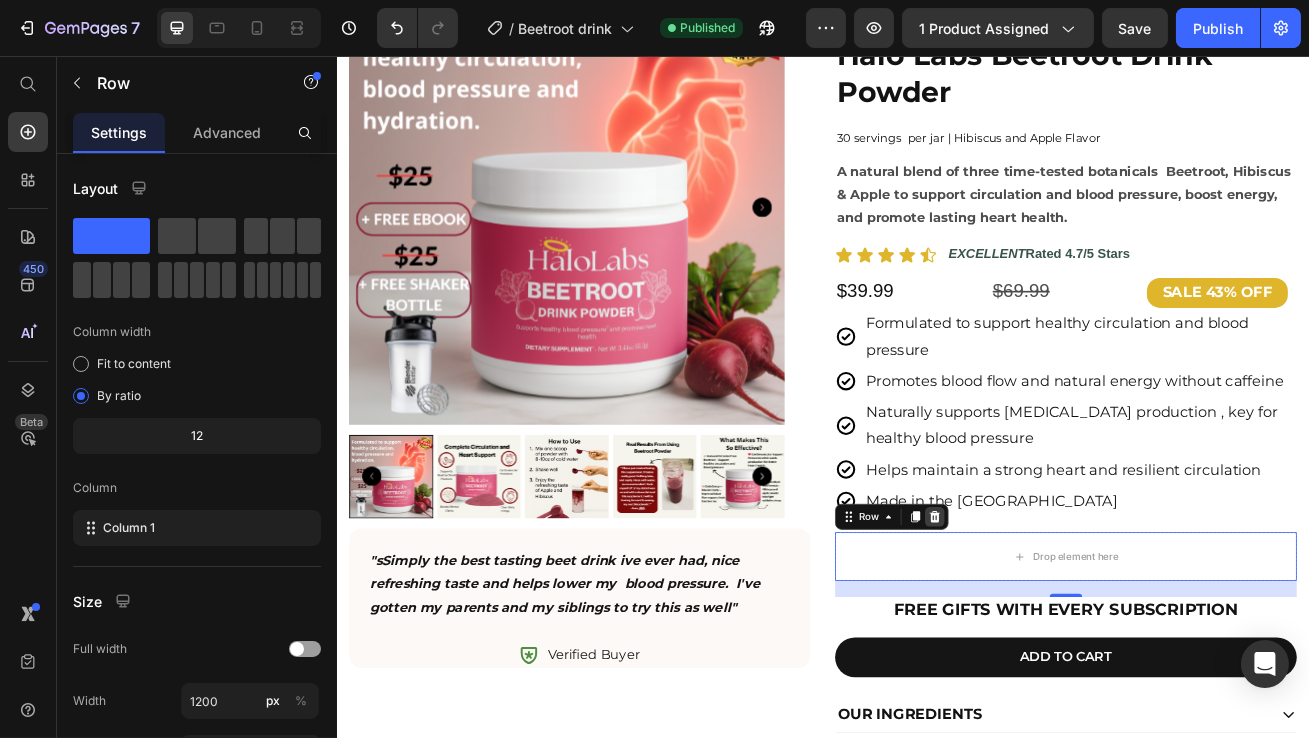 click 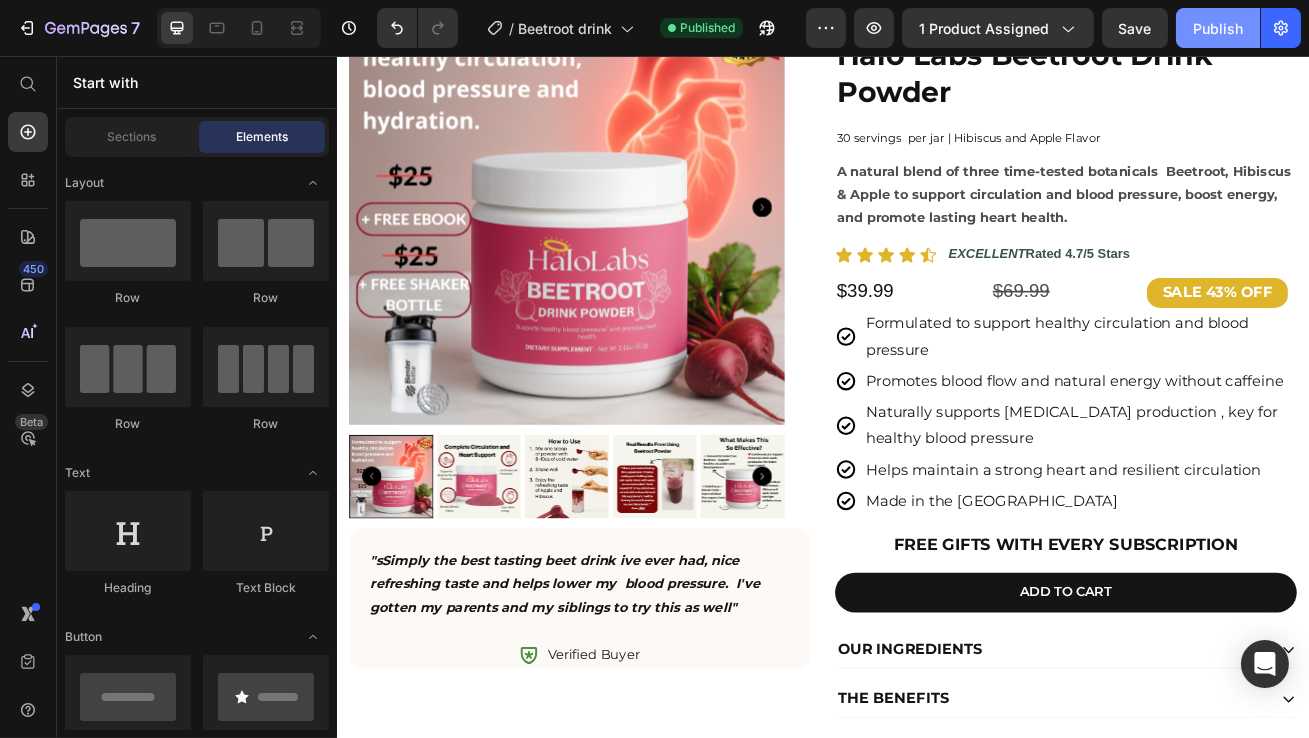click on "Publish" at bounding box center (1218, 28) 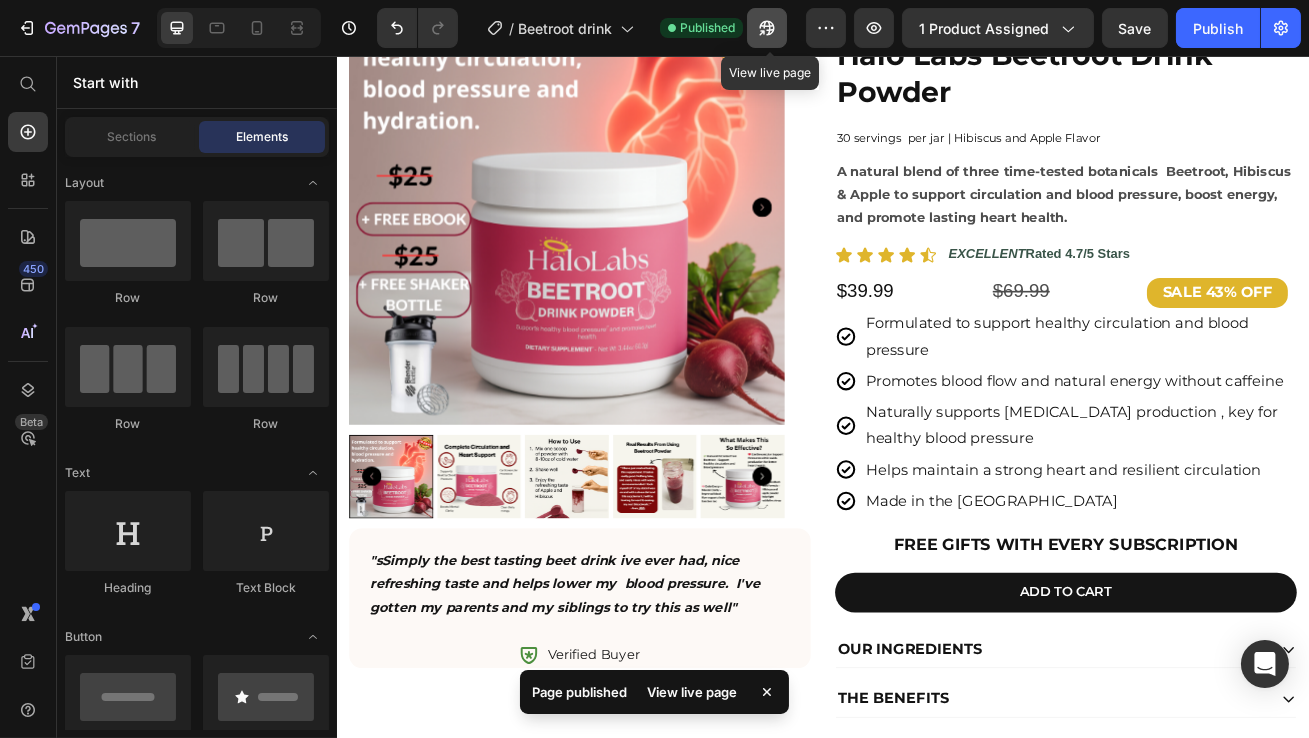 click 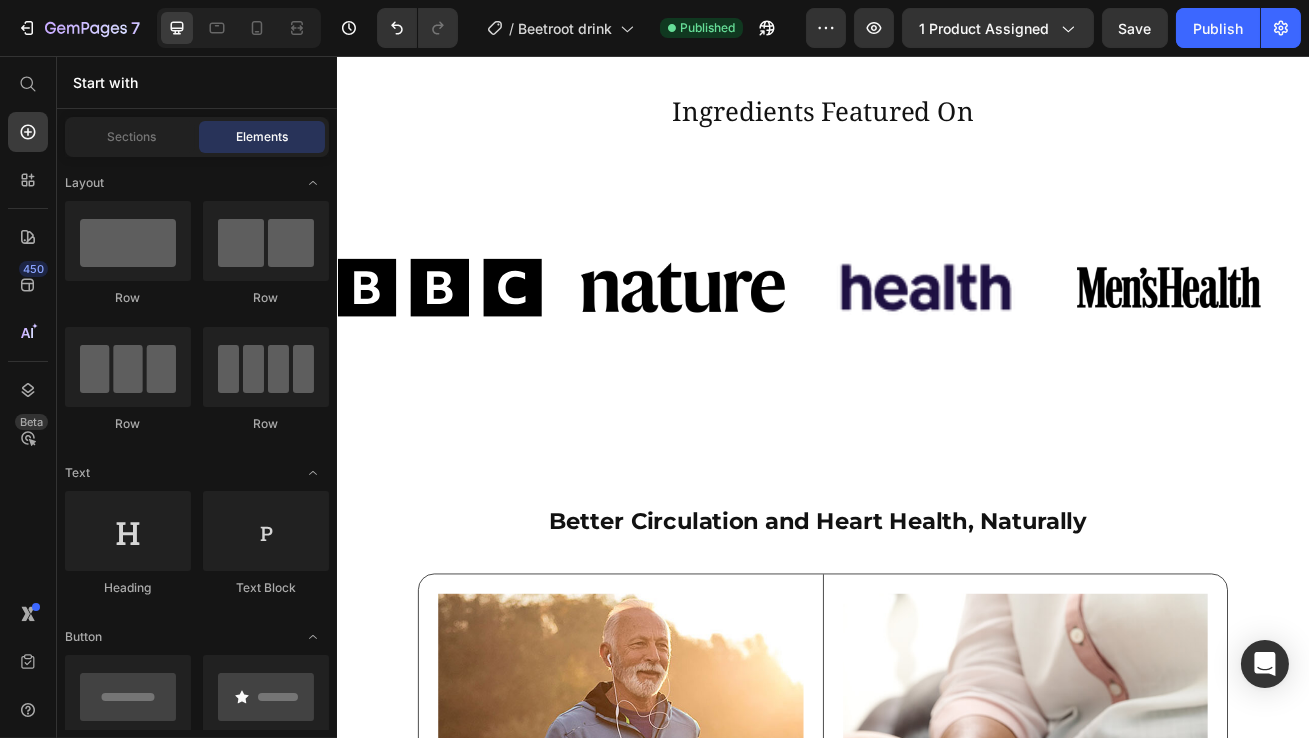 scroll, scrollTop: 2638, scrollLeft: 0, axis: vertical 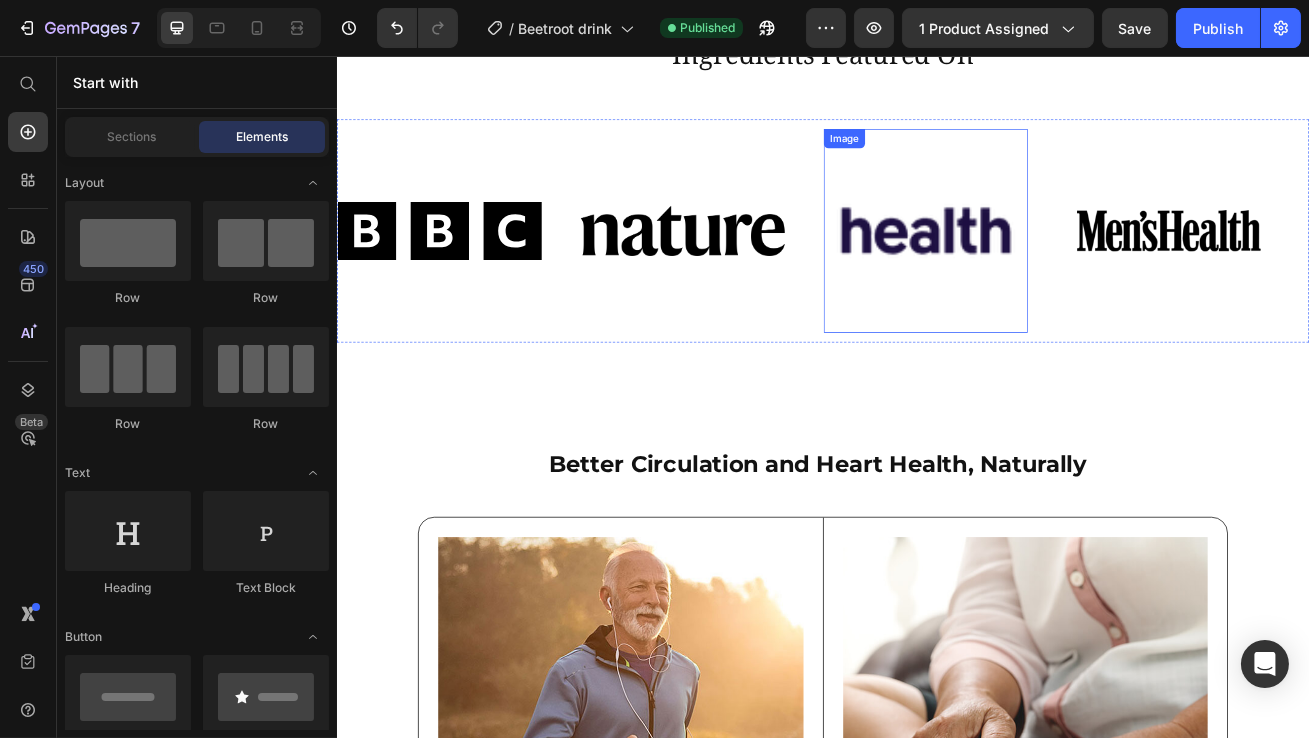 click at bounding box center (1063, 272) 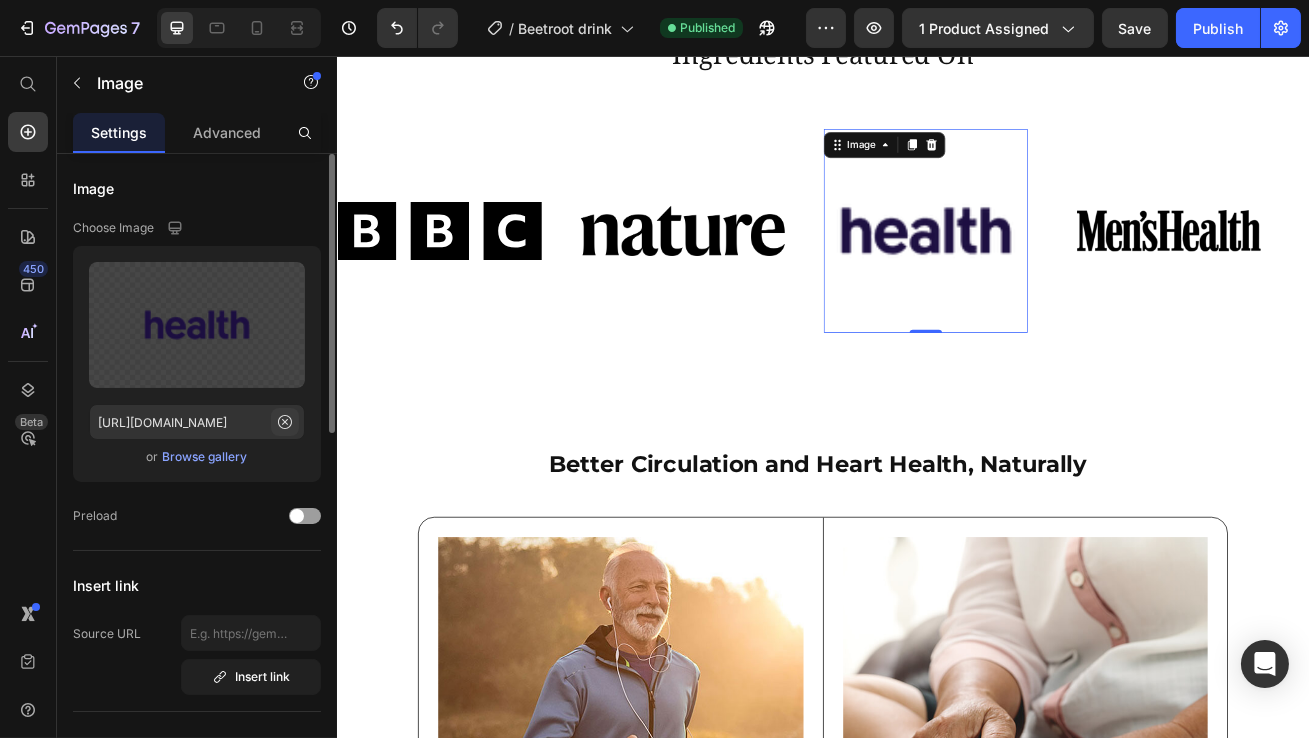 click 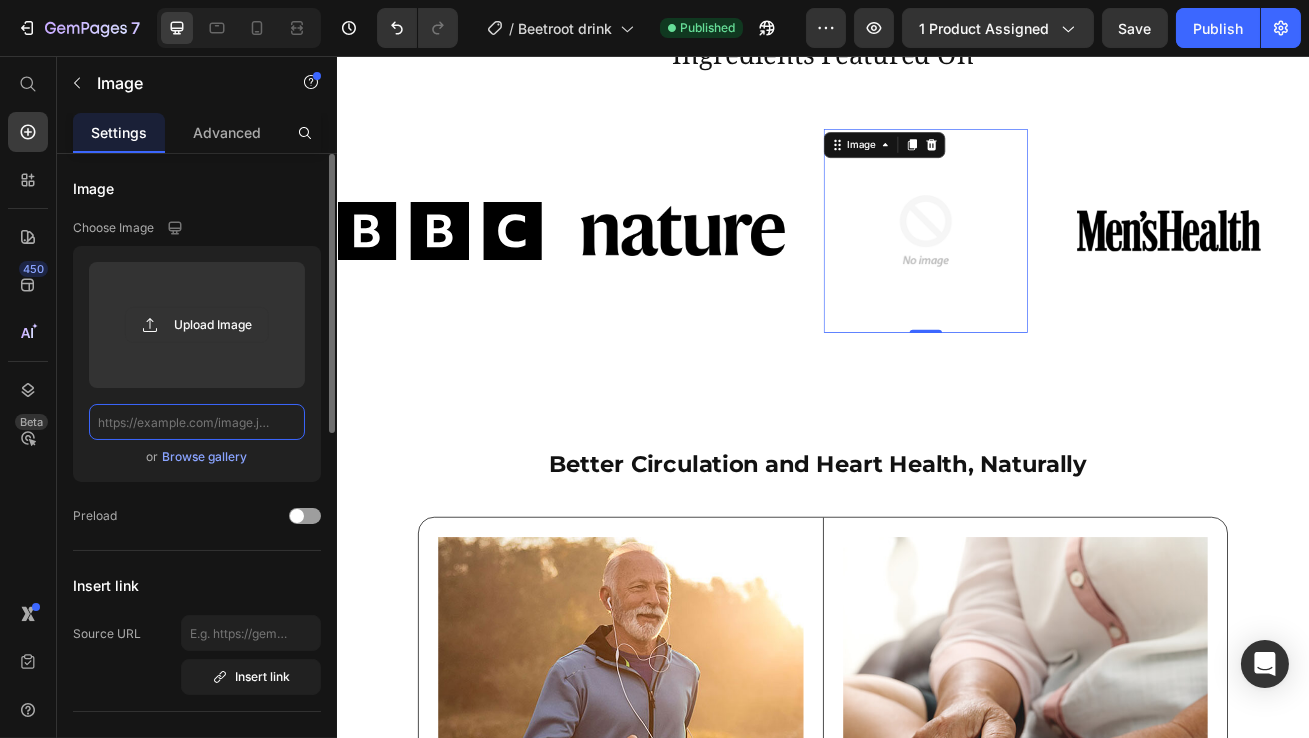 scroll, scrollTop: 0, scrollLeft: 0, axis: both 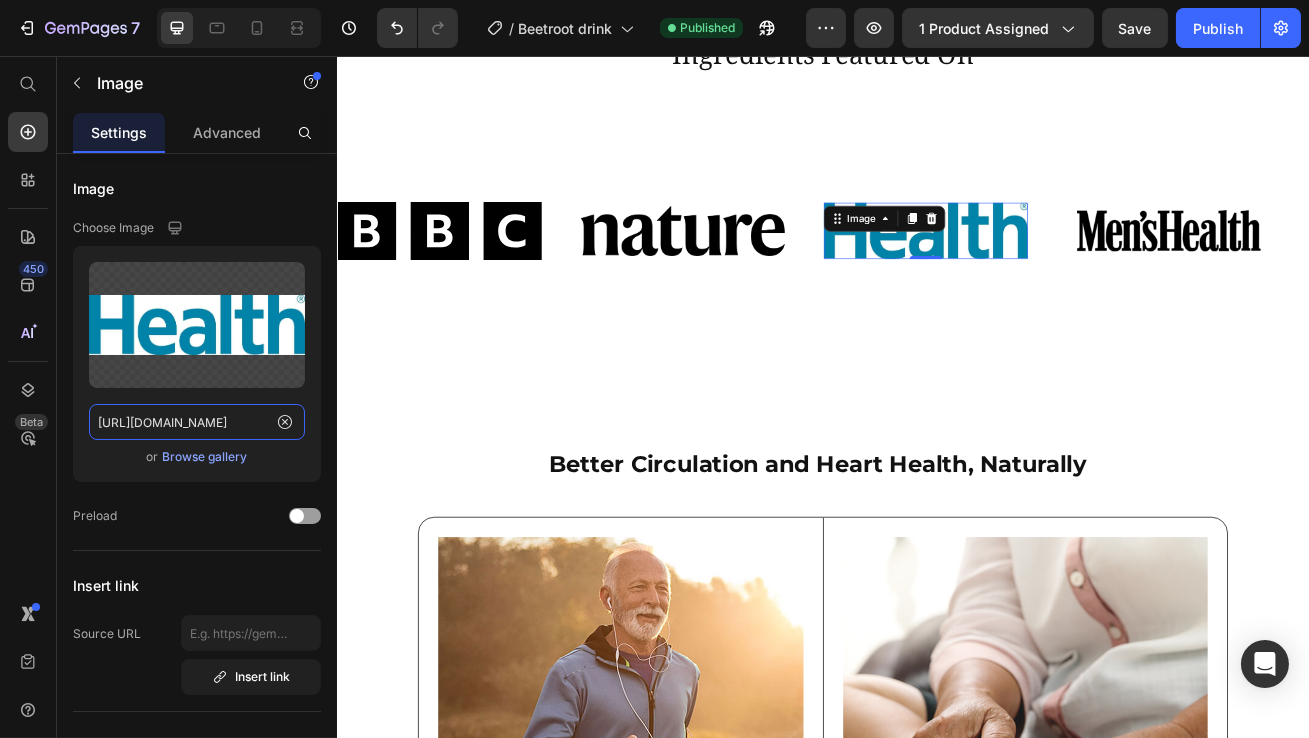 type on "https://logodix.com/logo/2084361.jpg" 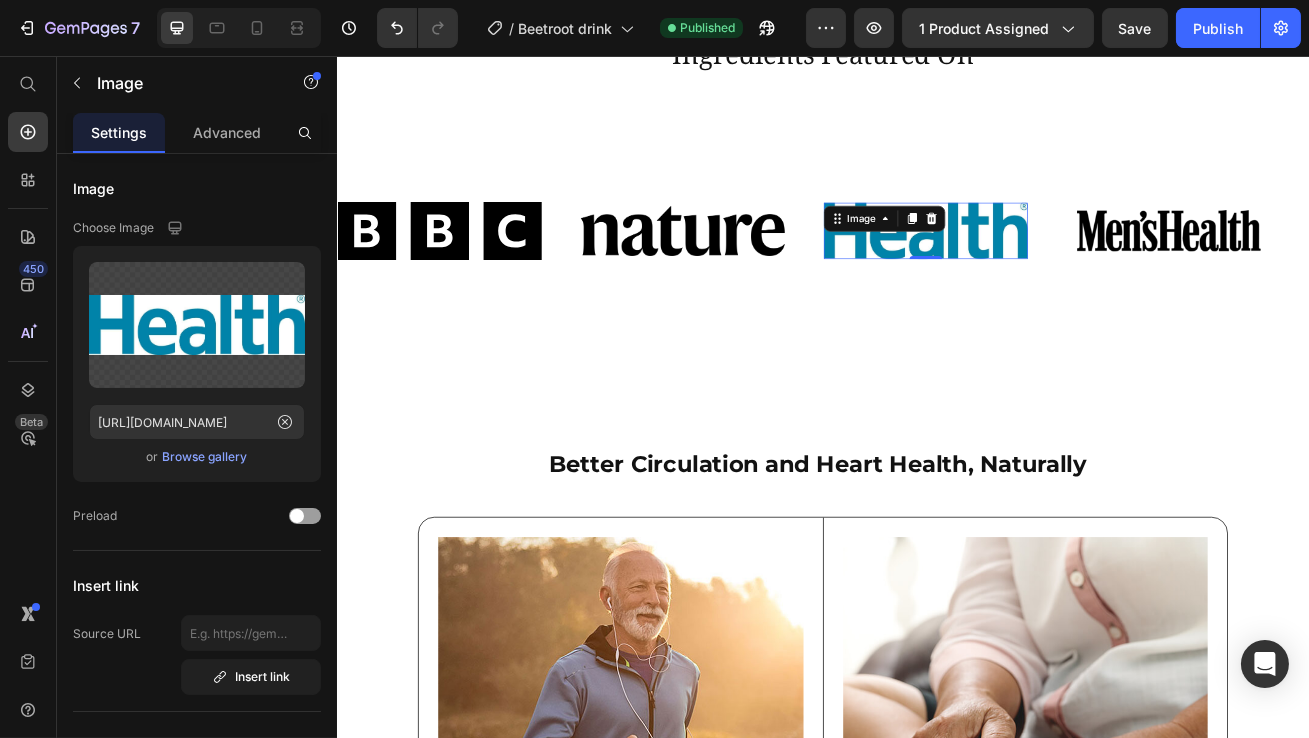 scroll, scrollTop: 0, scrollLeft: 0, axis: both 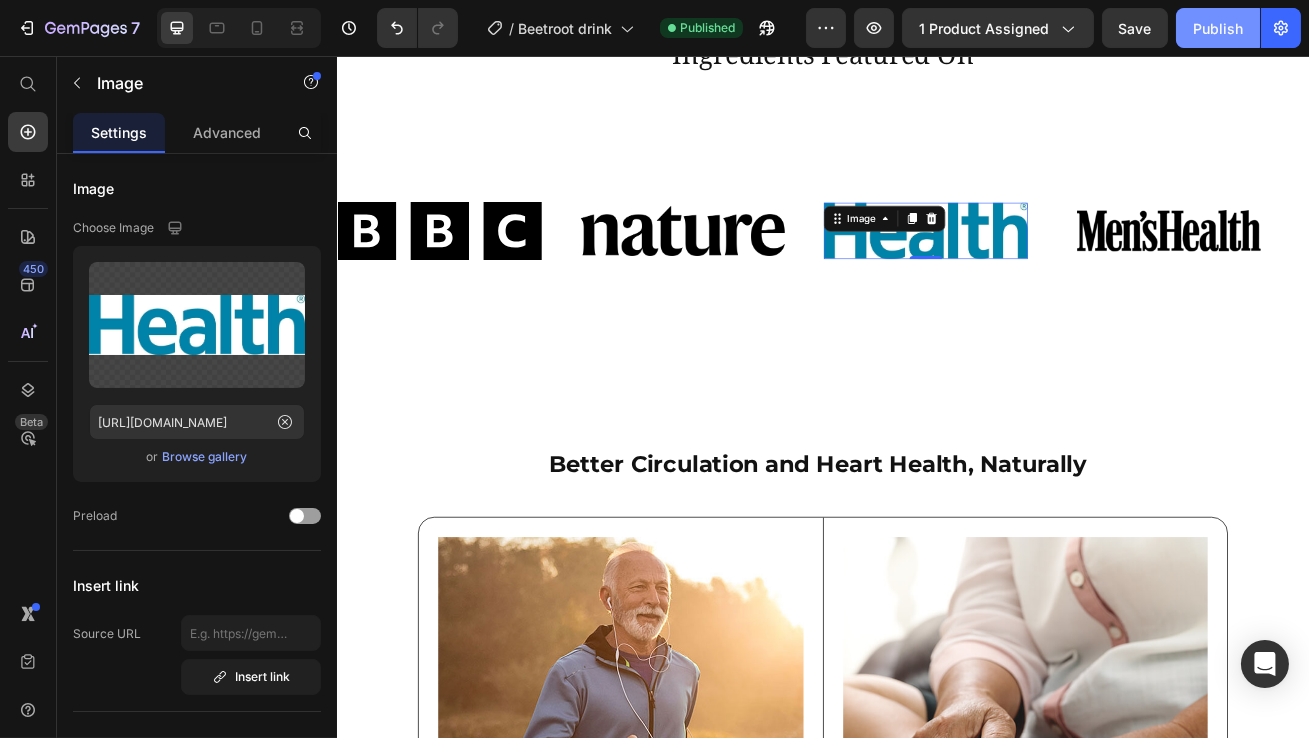 drag, startPoint x: 1220, startPoint y: 44, endPoint x: 806, endPoint y: 77, distance: 415.31314 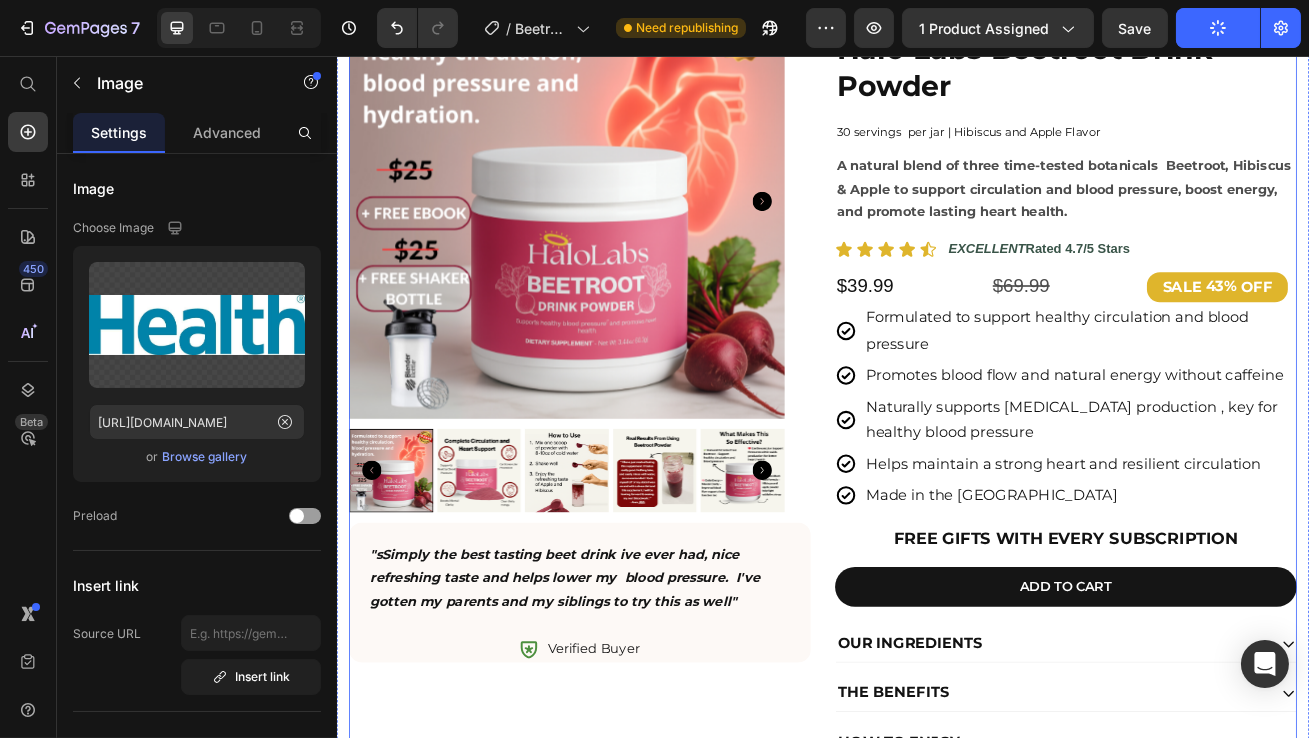 scroll, scrollTop: 0, scrollLeft: 0, axis: both 